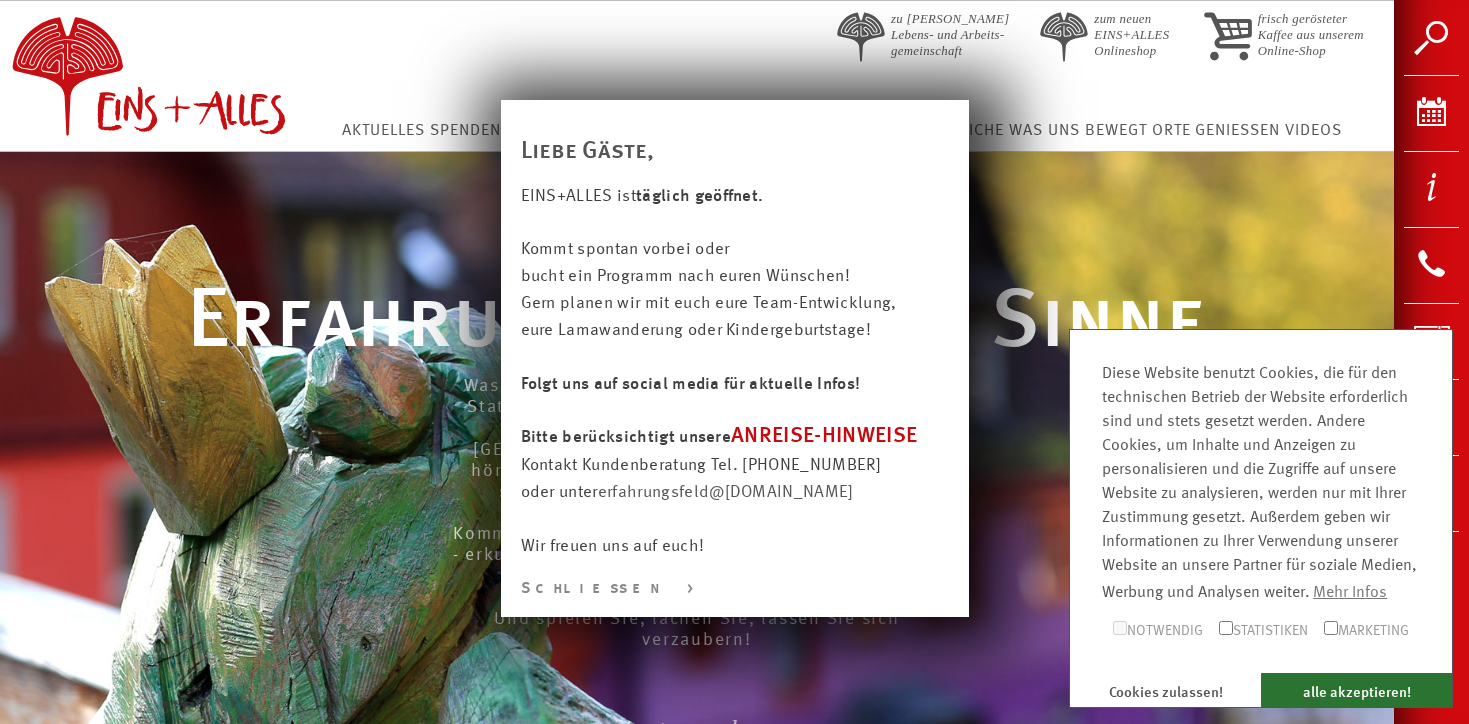 scroll, scrollTop: 0, scrollLeft: 0, axis: both 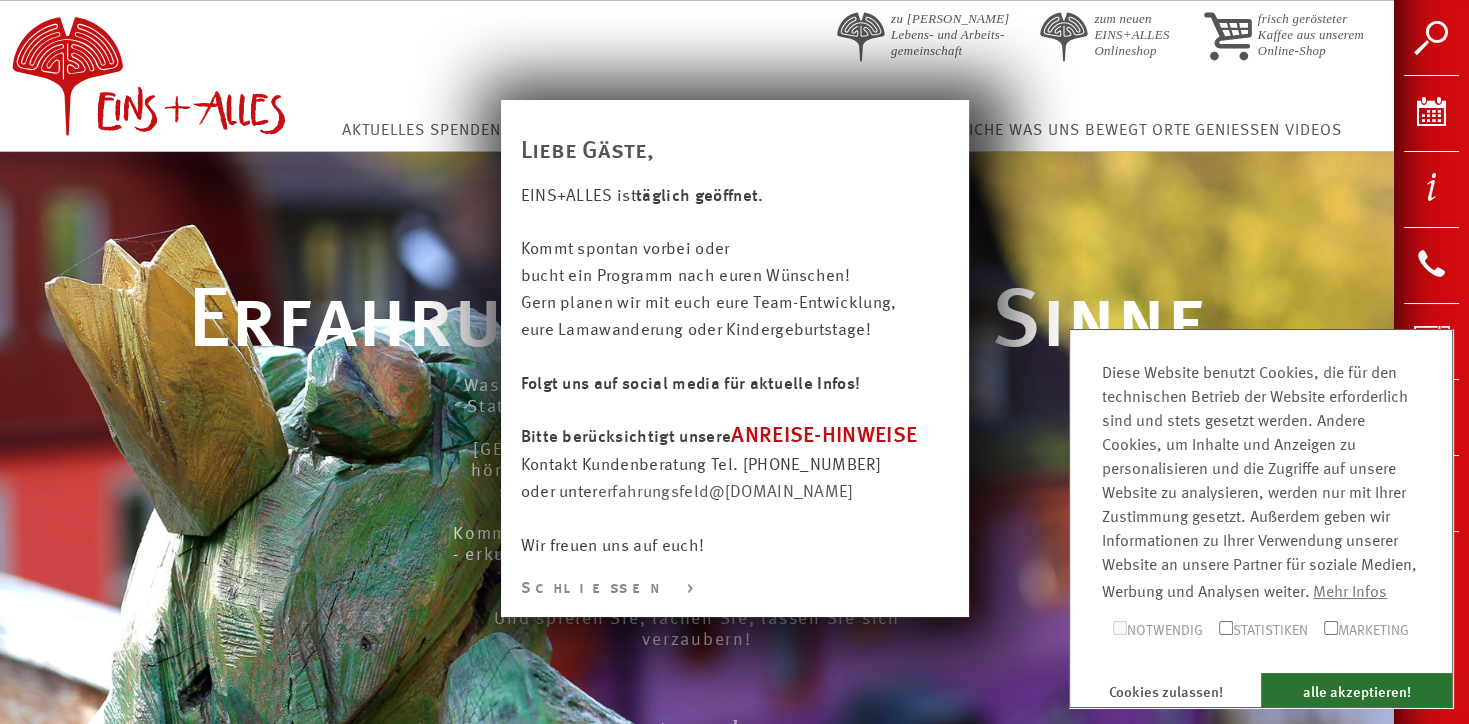click on "ANREISE-HINWEISE" at bounding box center (824, 436) 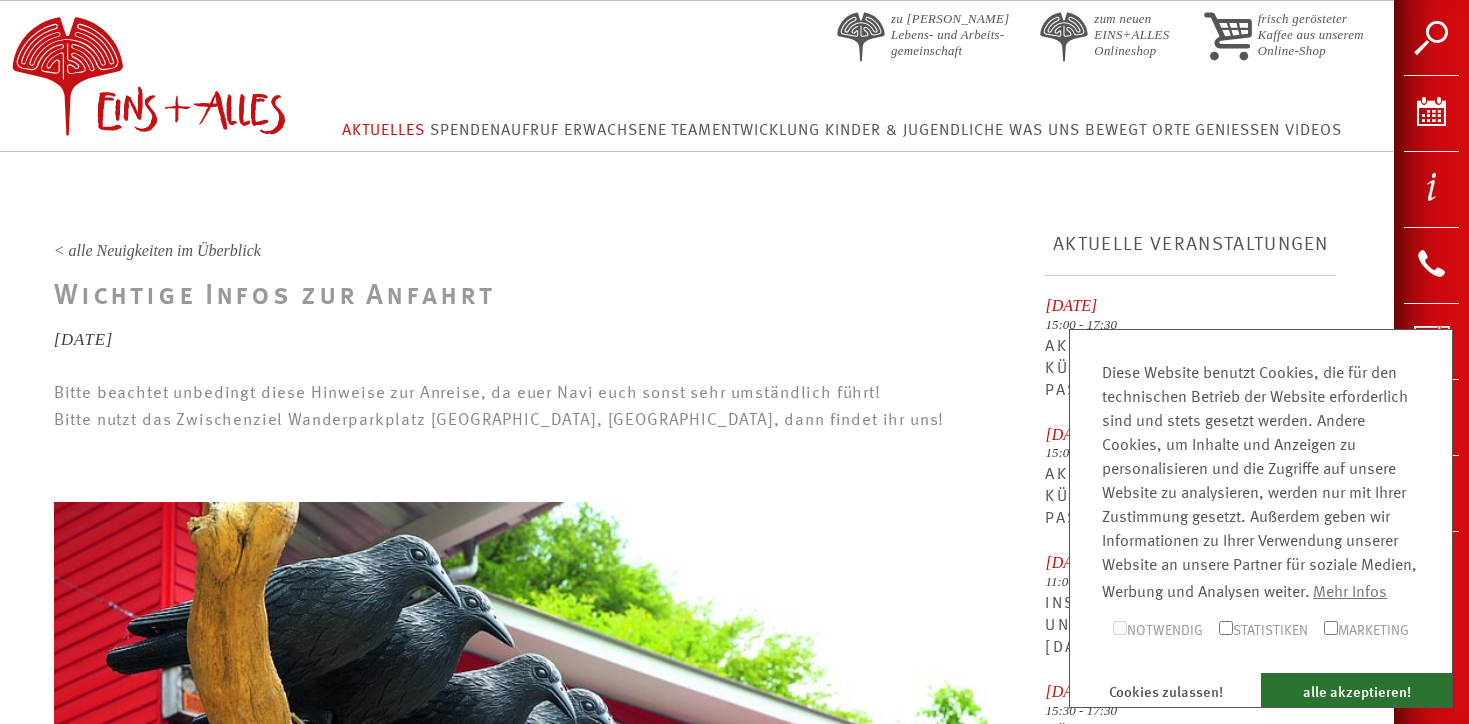 scroll, scrollTop: 0, scrollLeft: 0, axis: both 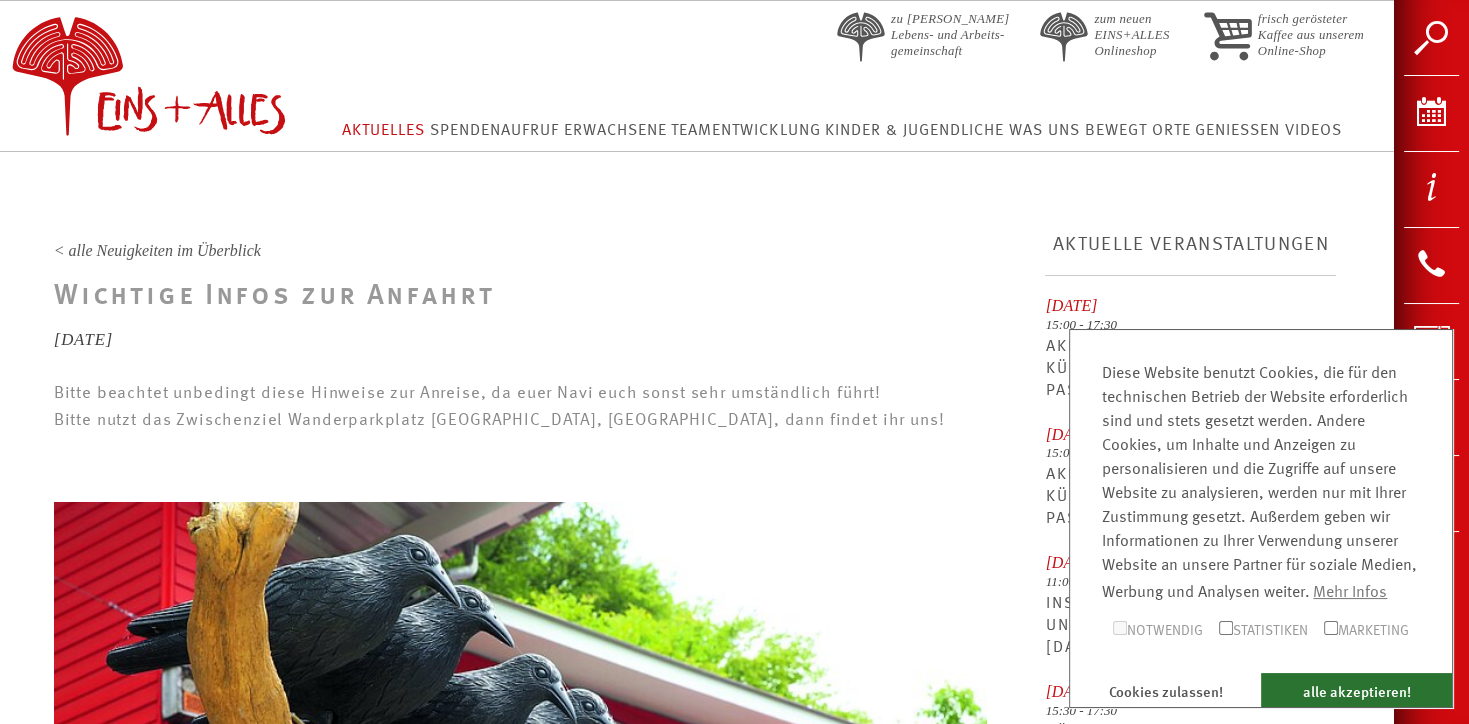 drag, startPoint x: 768, startPoint y: 457, endPoint x: 699, endPoint y: 448, distance: 69.58448 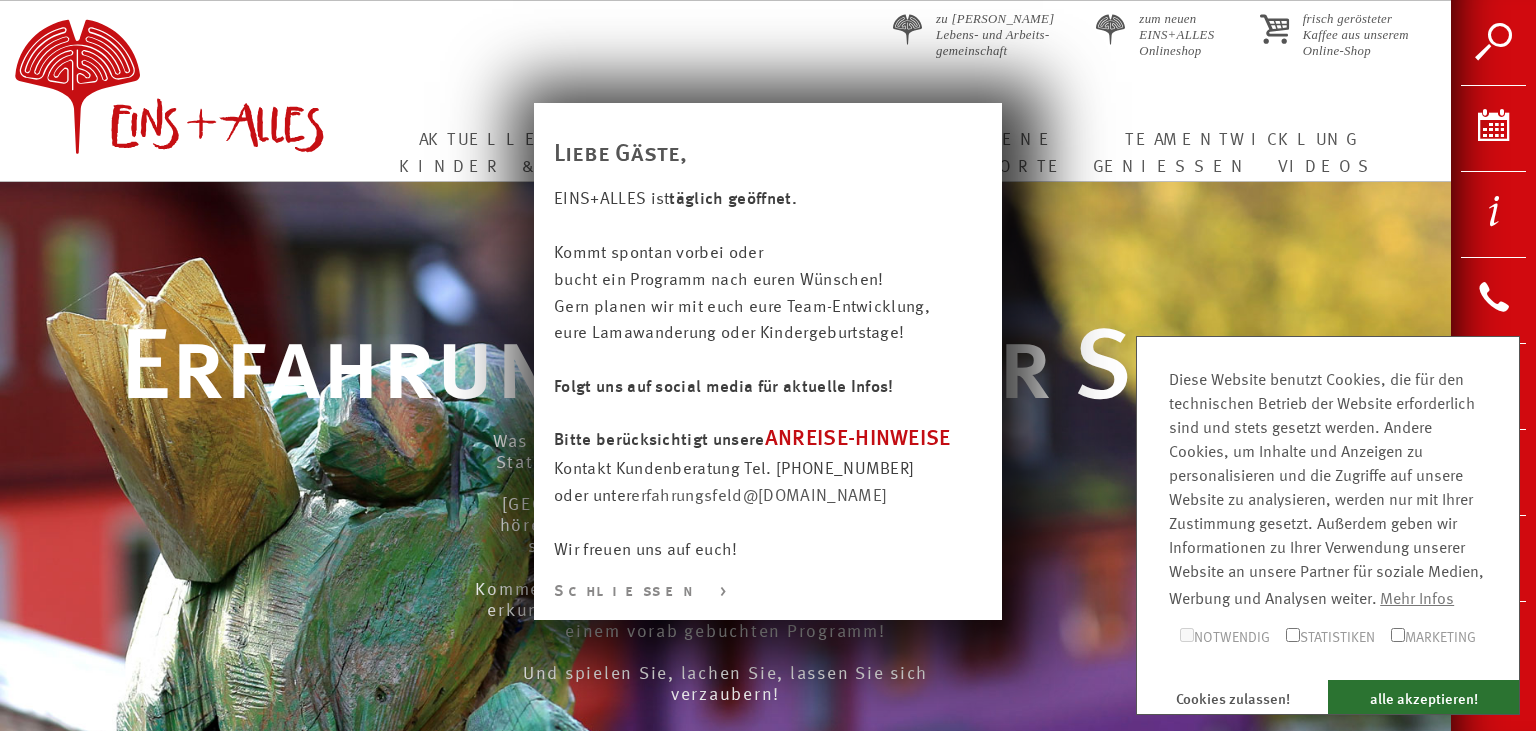 scroll, scrollTop: 0, scrollLeft: 0, axis: both 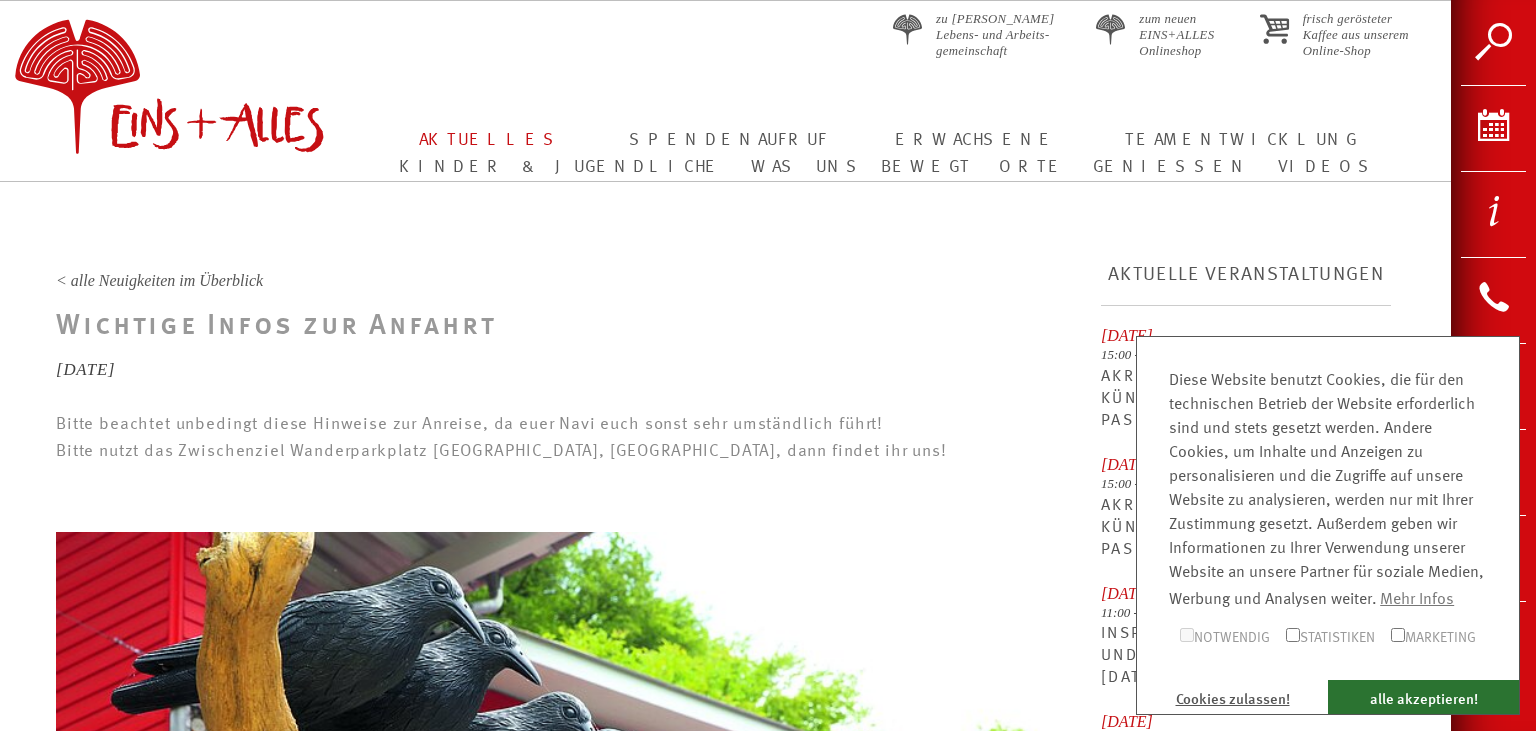 click on "Cookies zulassen!" at bounding box center [1232, 697] 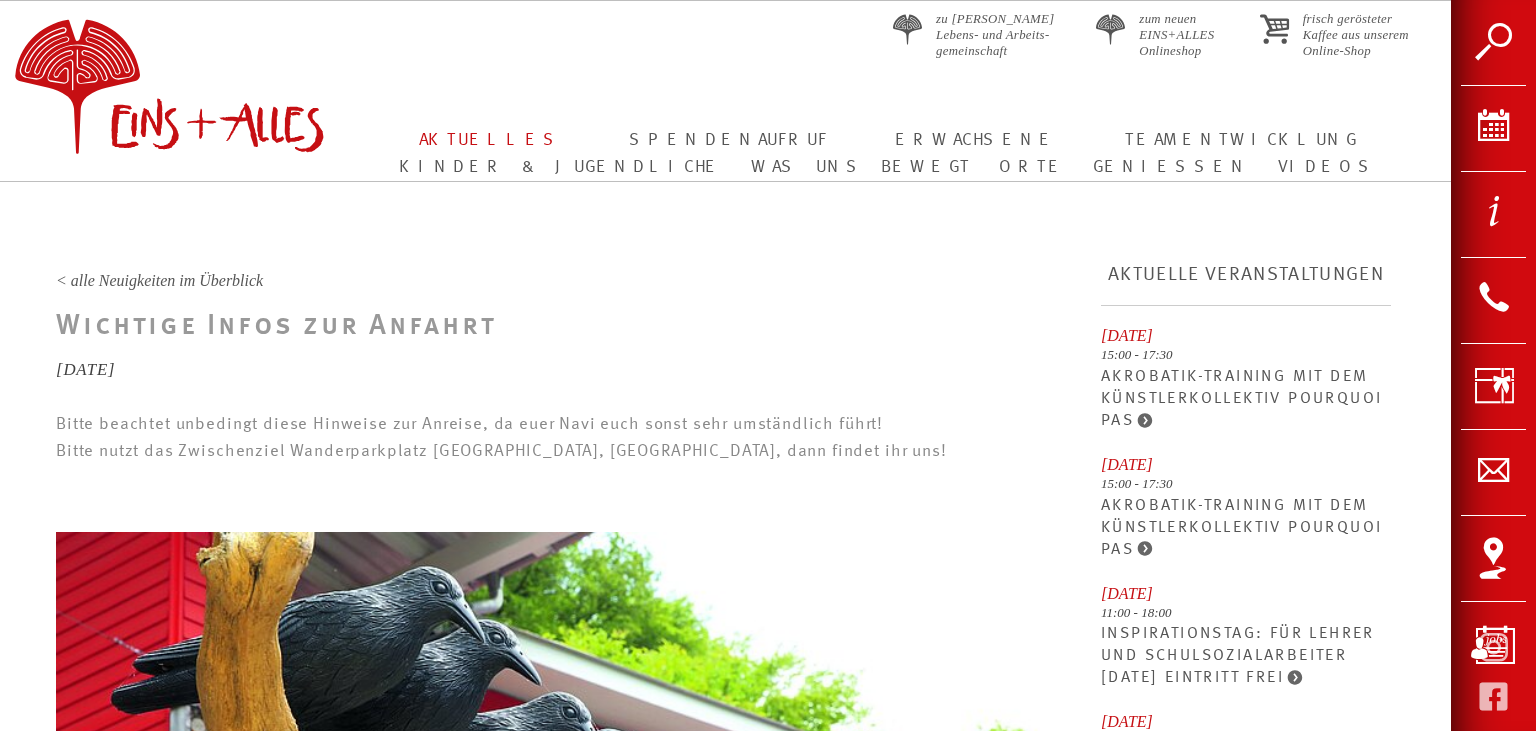 drag, startPoint x: 694, startPoint y: 542, endPoint x: 758, endPoint y: 459, distance: 104.80935 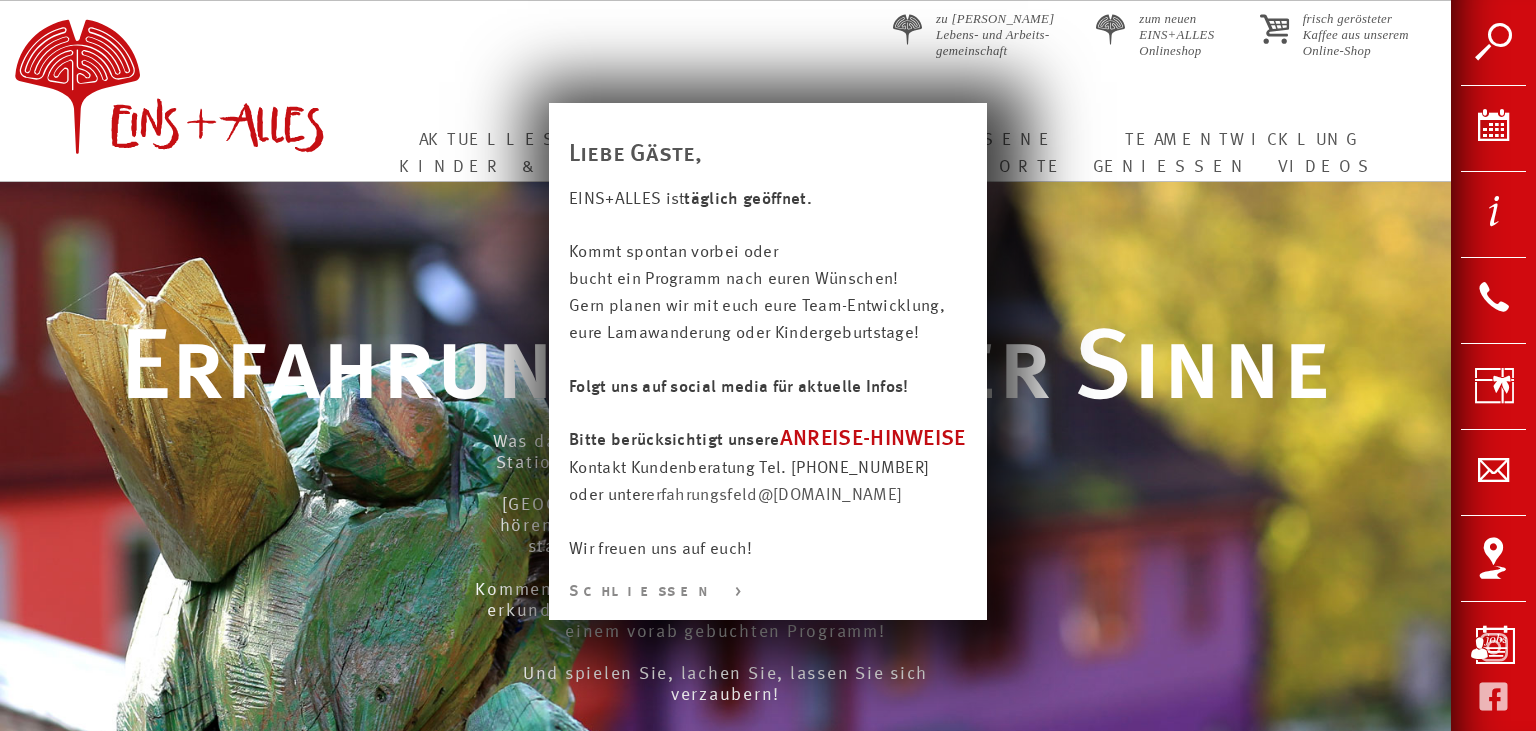 scroll, scrollTop: 0, scrollLeft: 0, axis: both 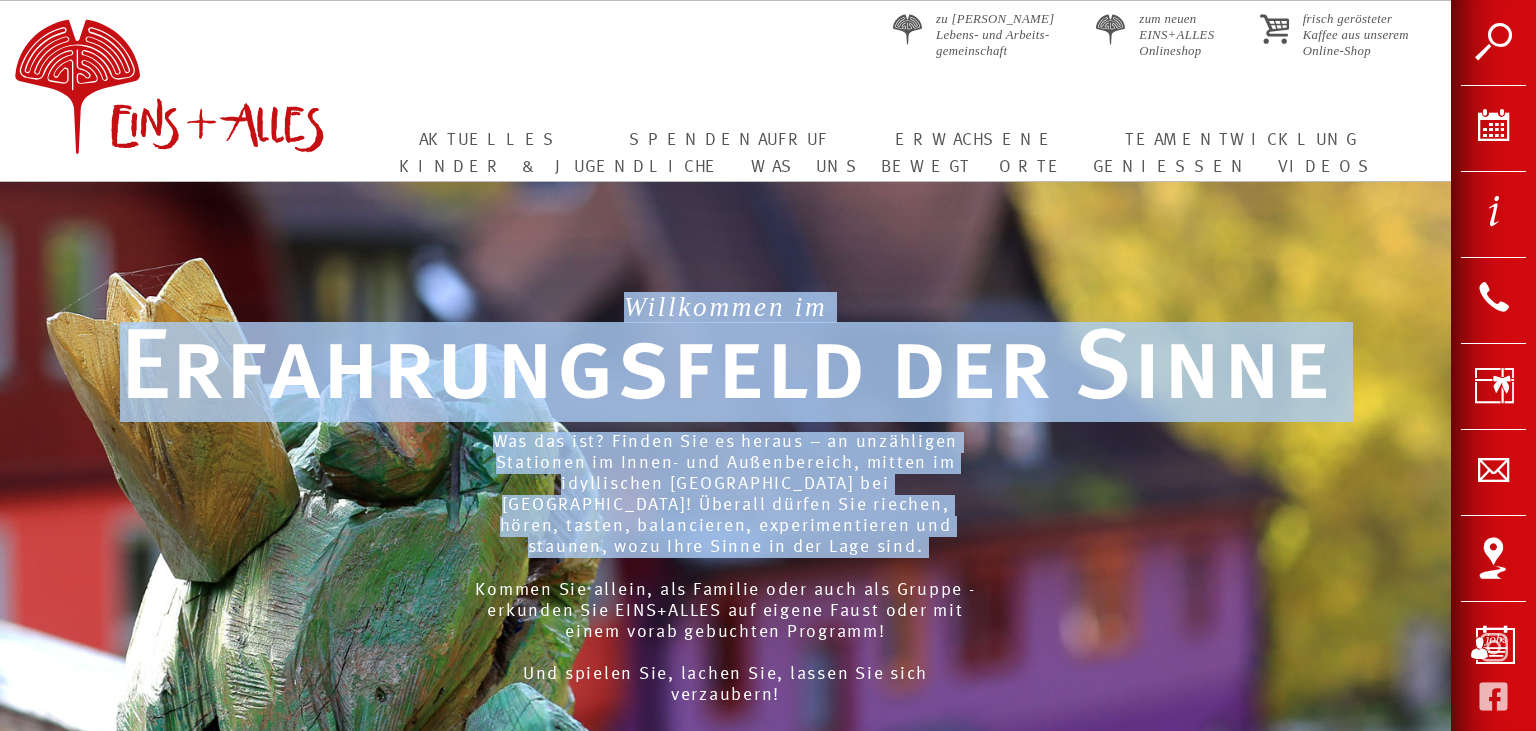 drag, startPoint x: 478, startPoint y: 560, endPoint x: 497, endPoint y: 191, distance: 369.48883 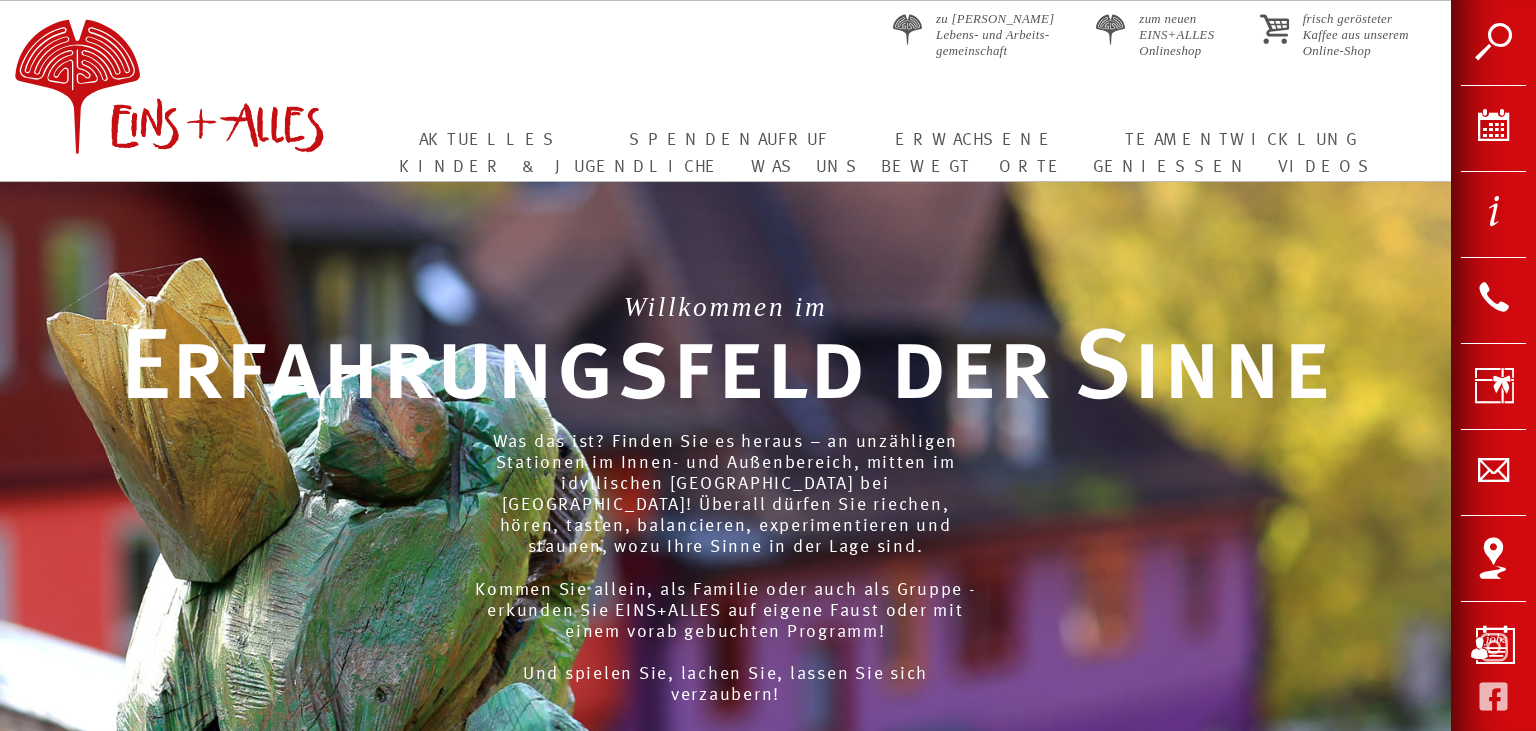 click on "zu Christopherus Lebens- und Arbeits- gemeinschaft
zum neuen EINS+ALLES Onlineshop
frisch gerösteter Kaffee aus unserem Online-Shop
Aktuelles Spendenaufruf Erwachsene Teamentwicklung Kinder & Jugendliche Was uns bewegt Orte Geniessen Videos
Christopherus" at bounding box center [725, 86] 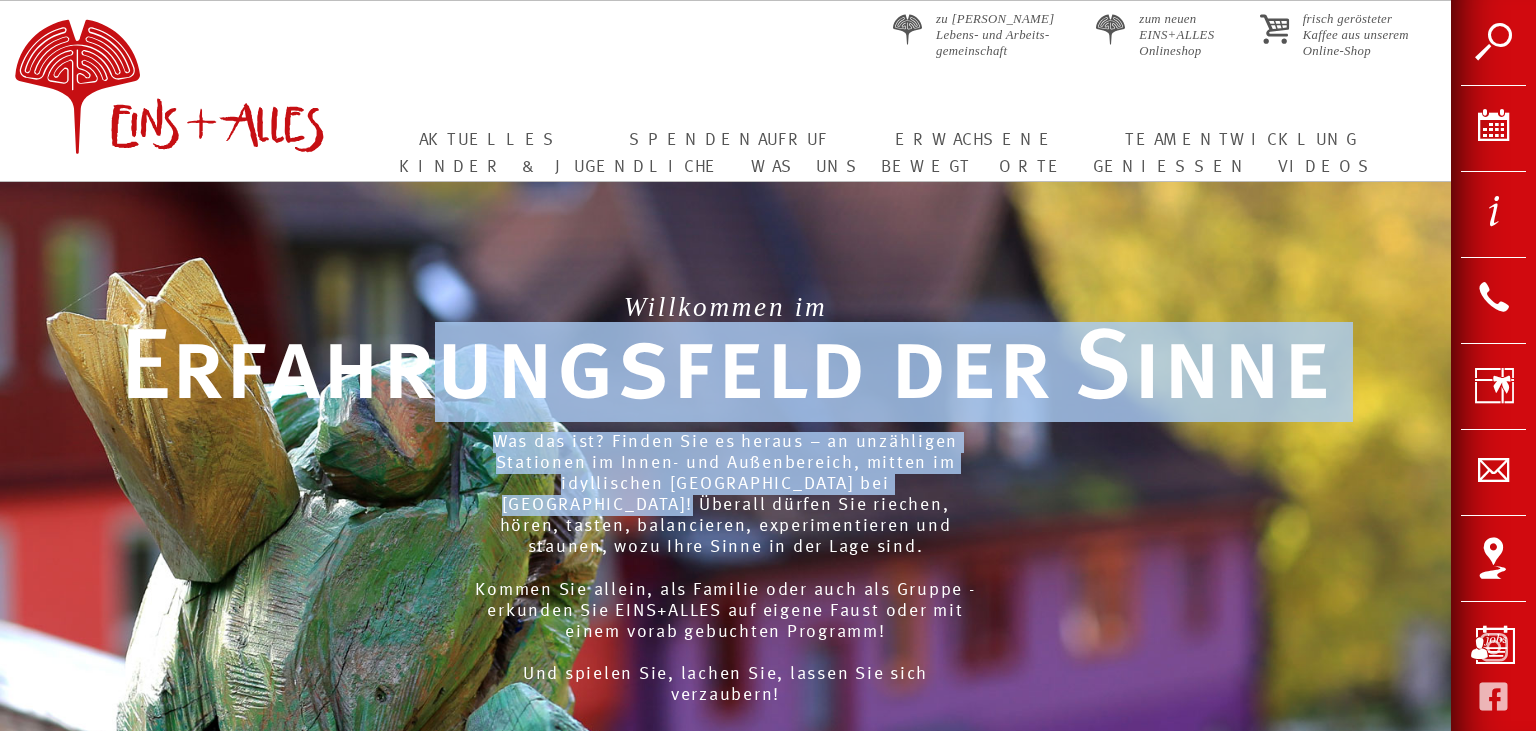 drag, startPoint x: 400, startPoint y: 505, endPoint x: 446, endPoint y: 398, distance: 116.46888 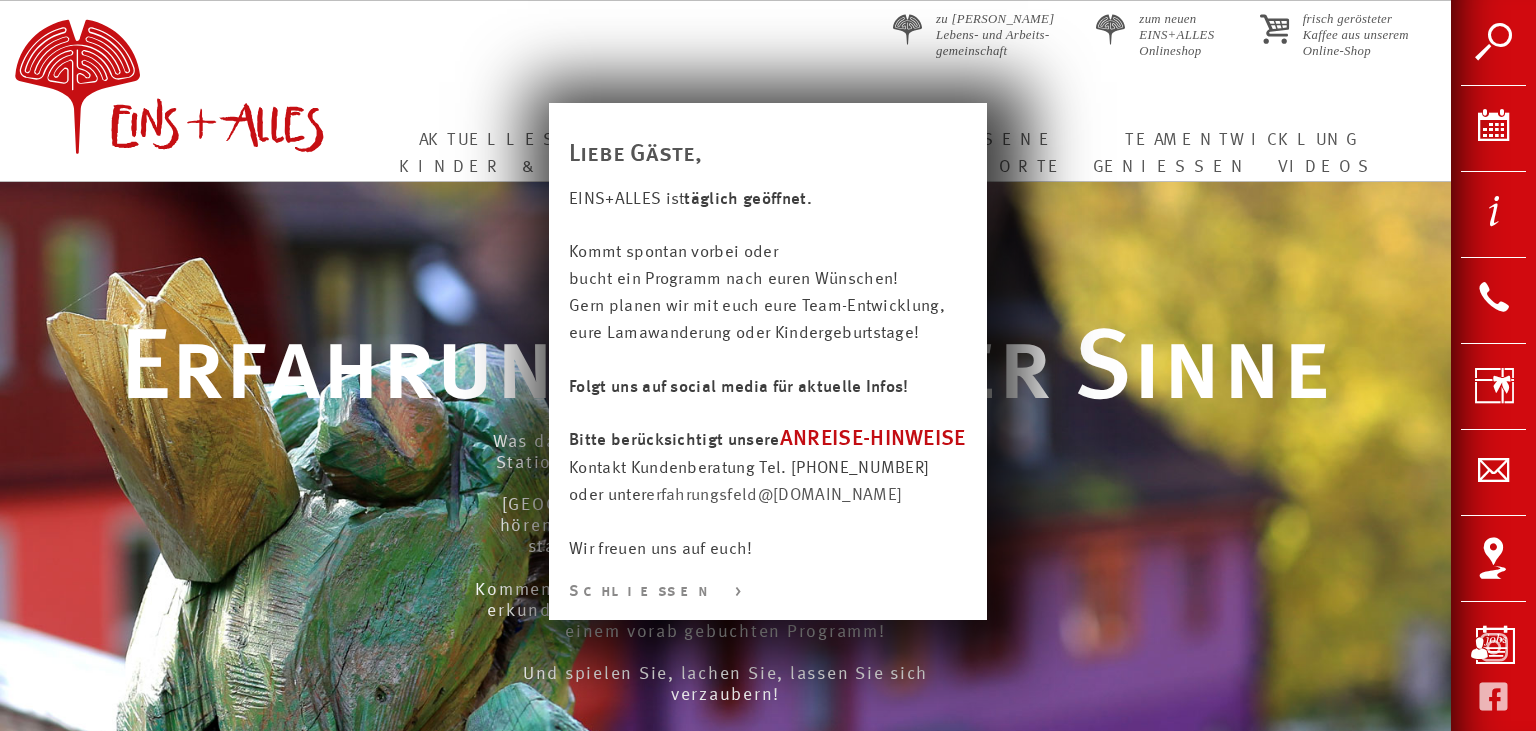 scroll, scrollTop: 0, scrollLeft: 0, axis: both 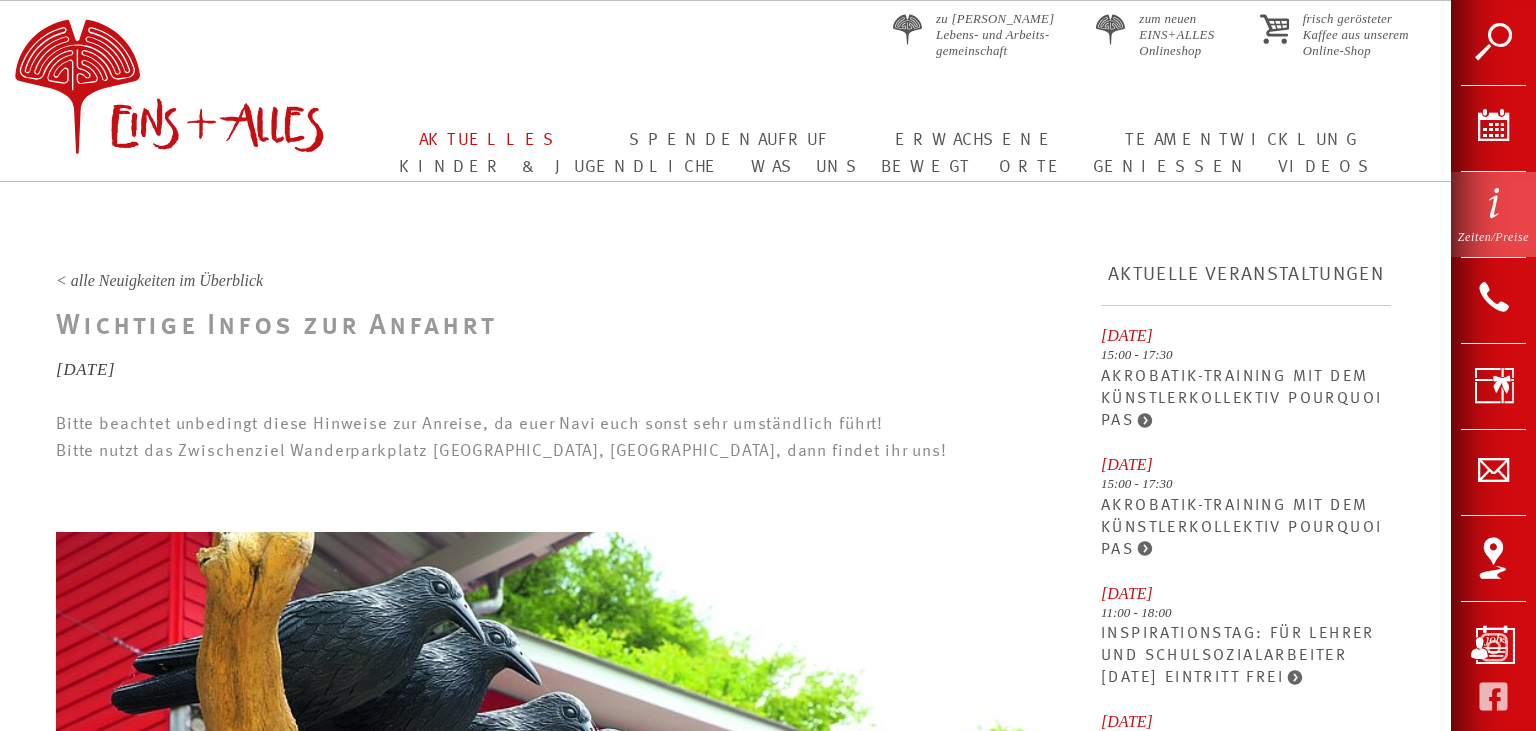 click on "Zeiten/Preise" at bounding box center [1493, 214] 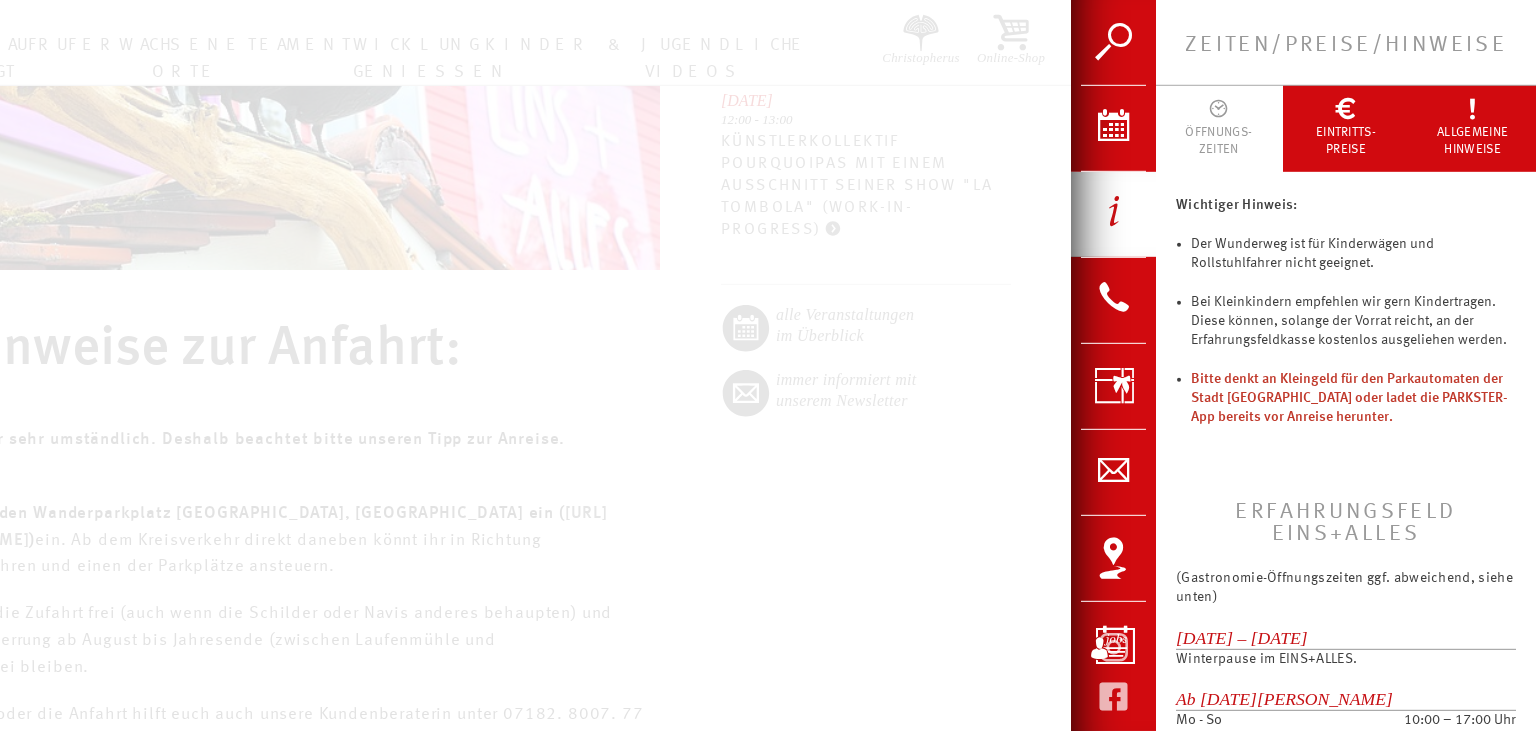 scroll, scrollTop: 840, scrollLeft: 0, axis: vertical 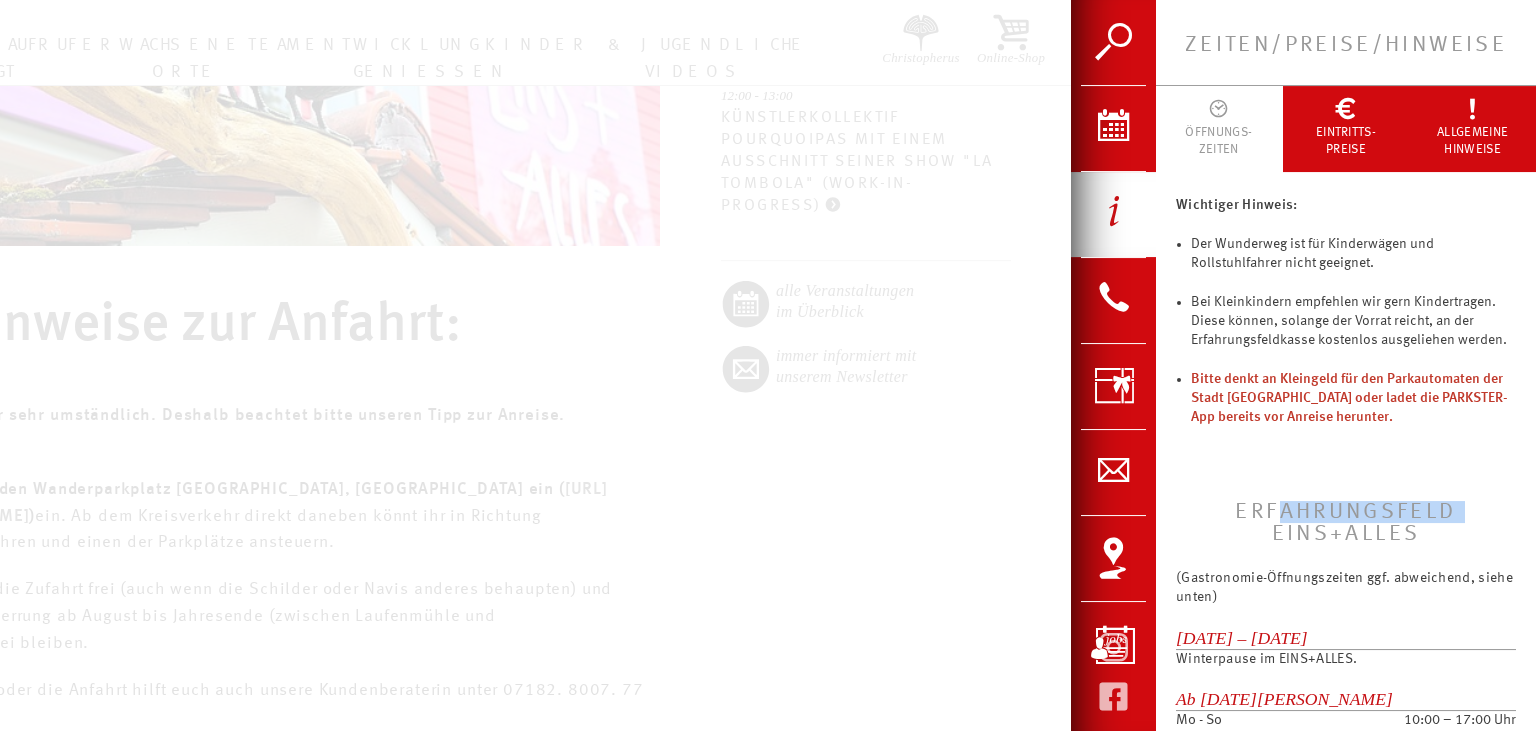 drag, startPoint x: 1271, startPoint y: 536, endPoint x: 1283, endPoint y: 478, distance: 59.22837 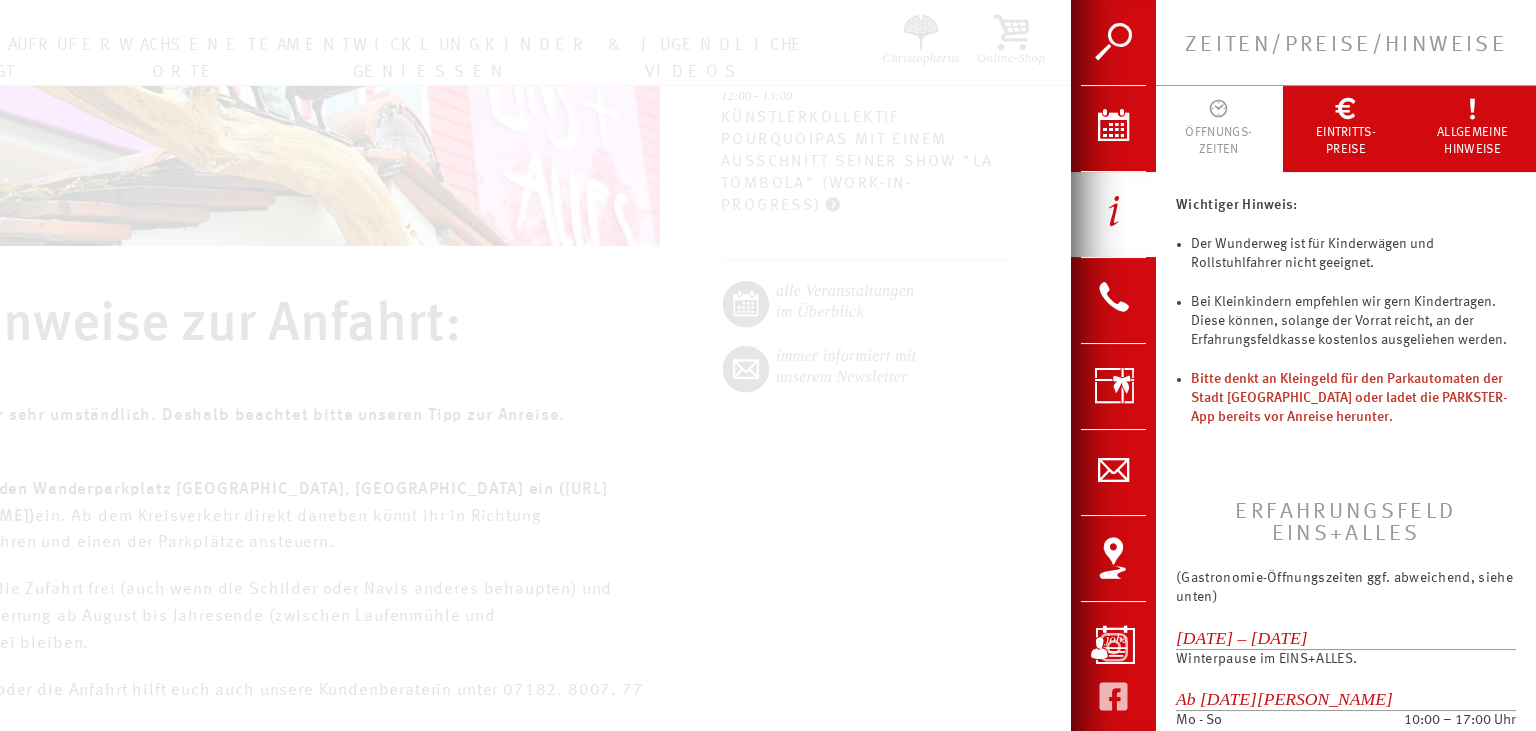 click on "Erfahrungsfeld EINS+ALLES" at bounding box center [1346, 510] 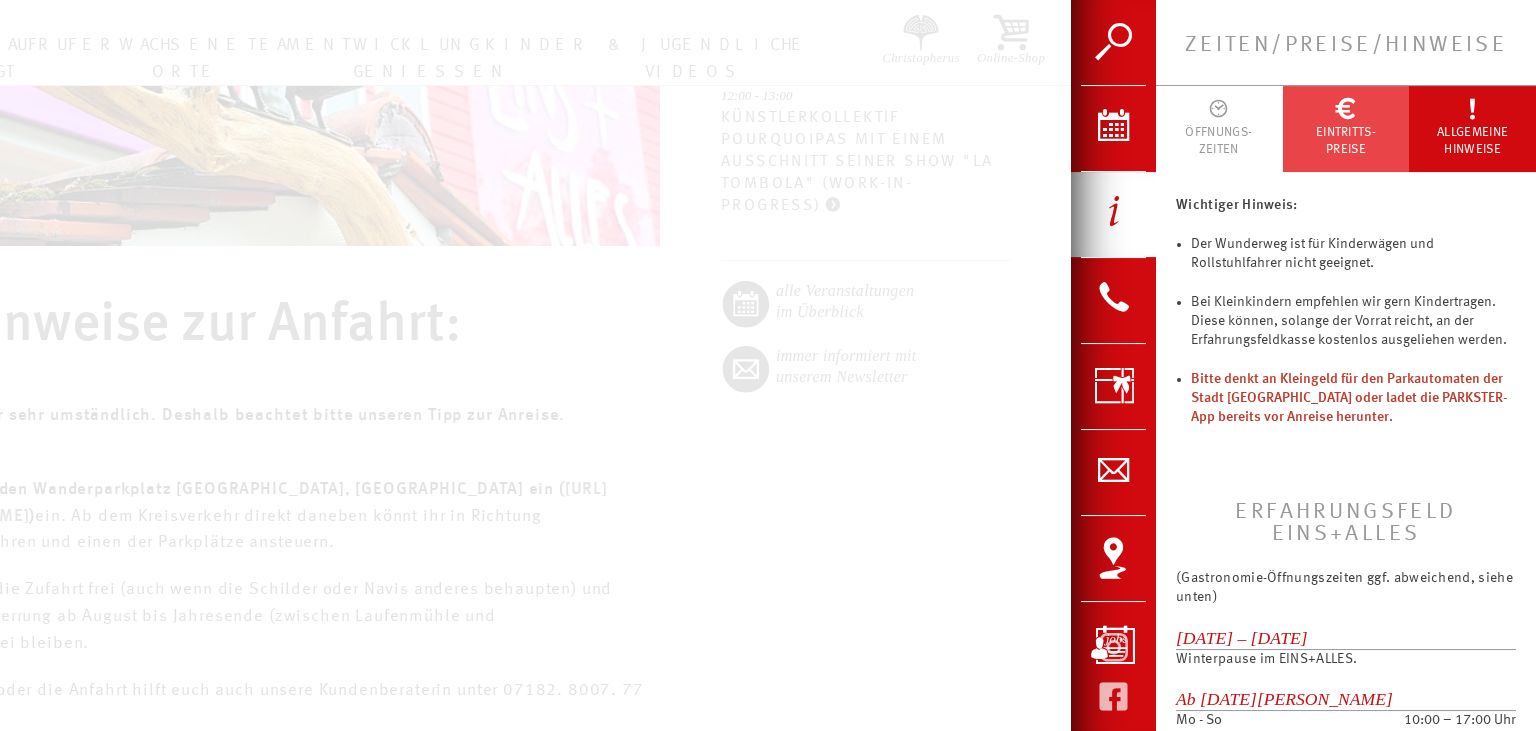 click on "EINTRITTS- PREISE" at bounding box center [1346, 141] 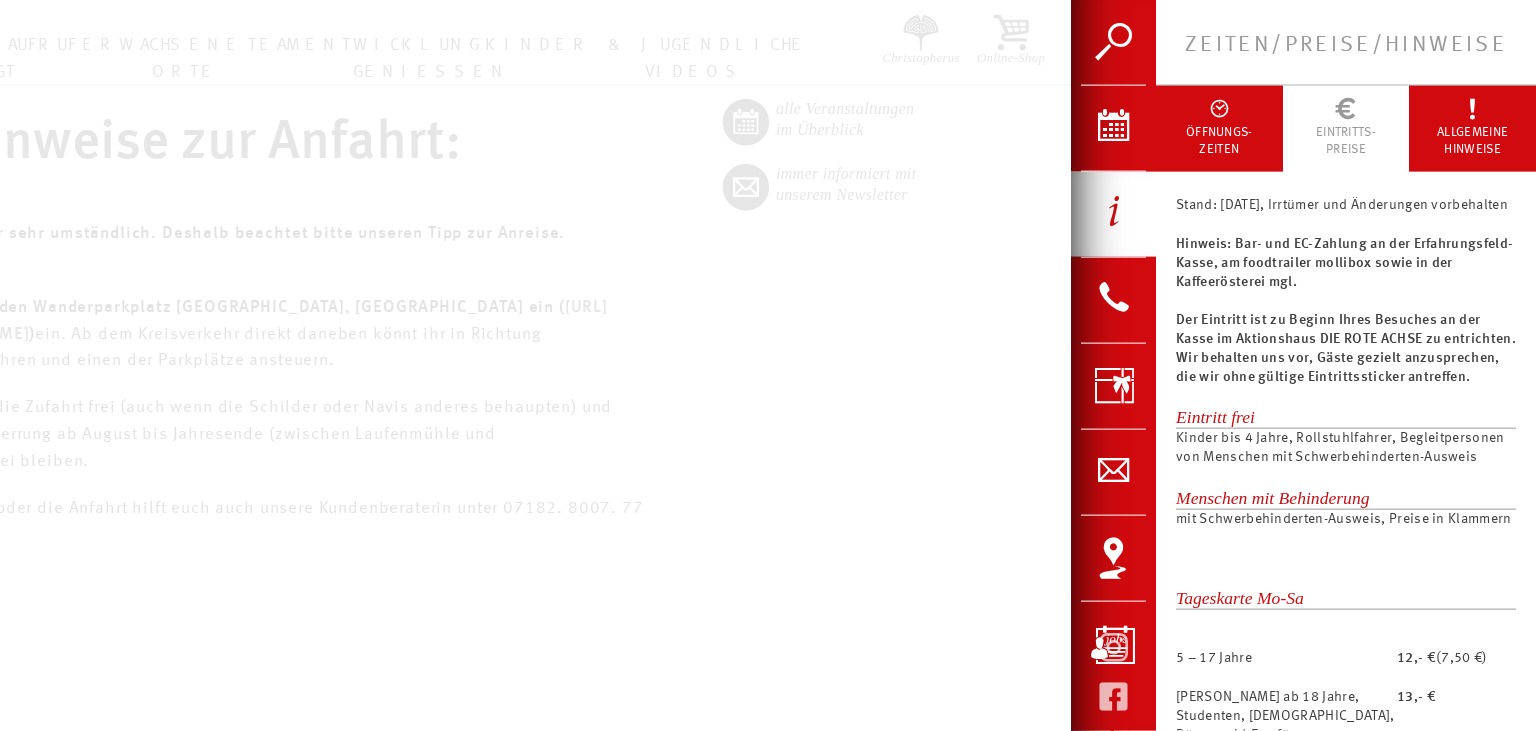 scroll, scrollTop: 1131, scrollLeft: 0, axis: vertical 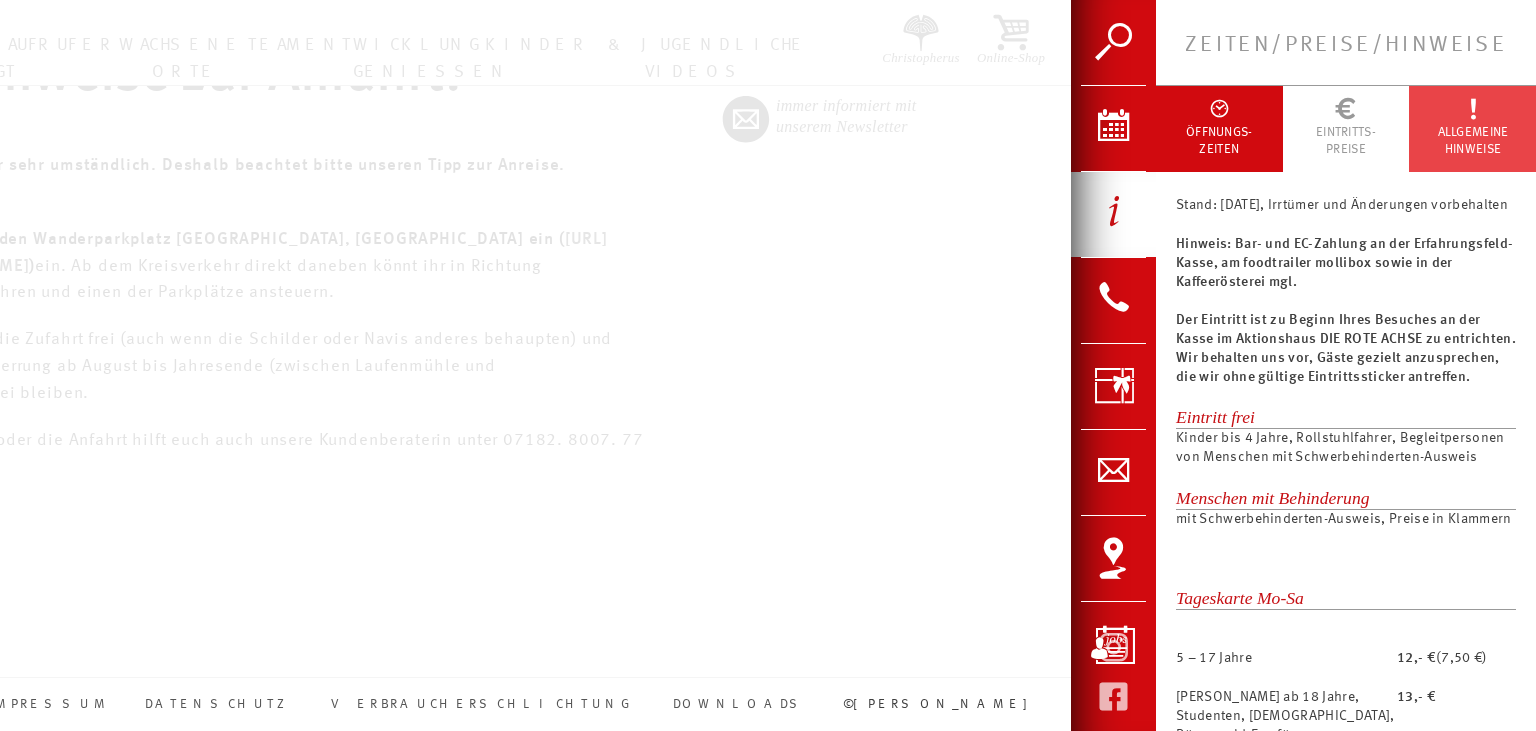click on "ALLGEMEINE HINWEISE" at bounding box center (1473, 141) 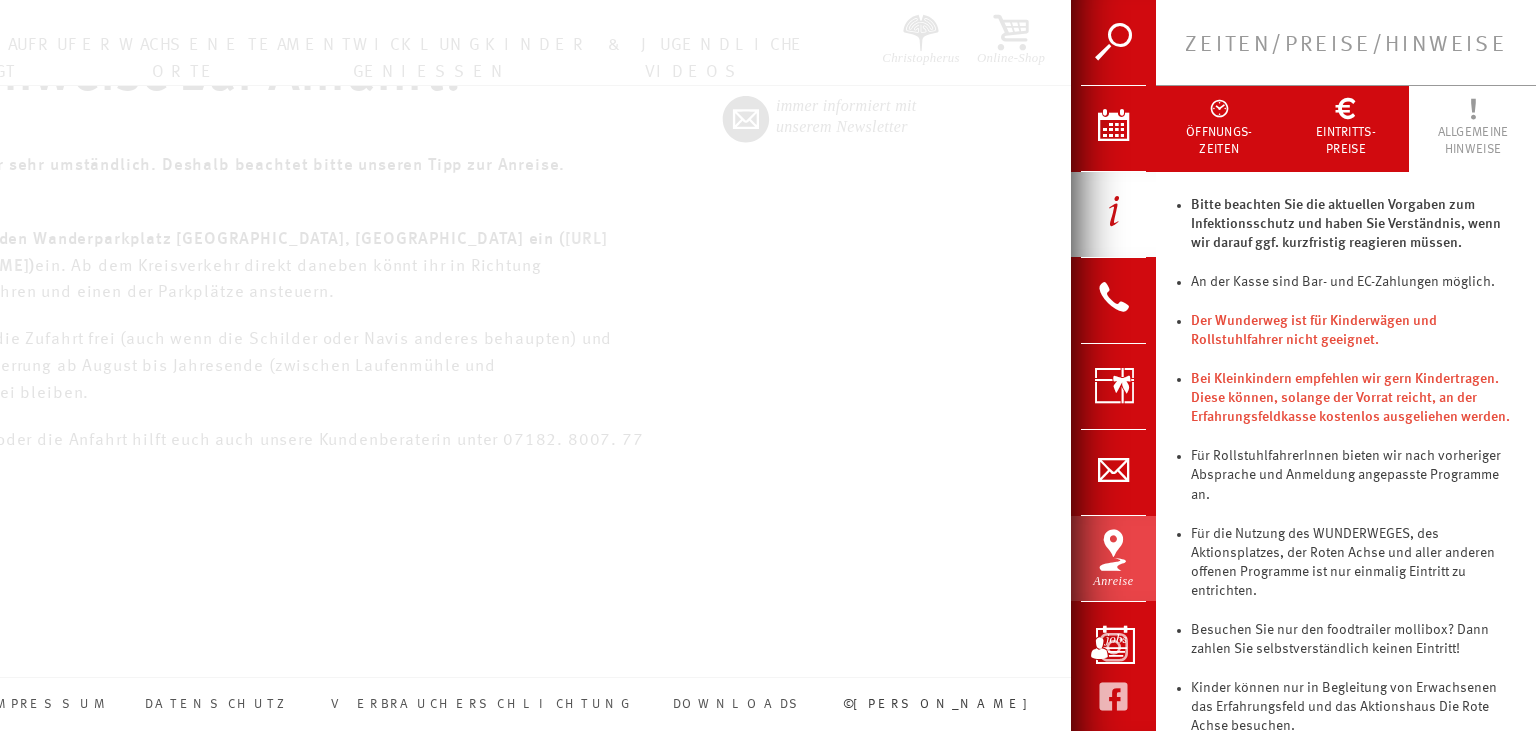 click on "Anreise" at bounding box center [1113, 558] 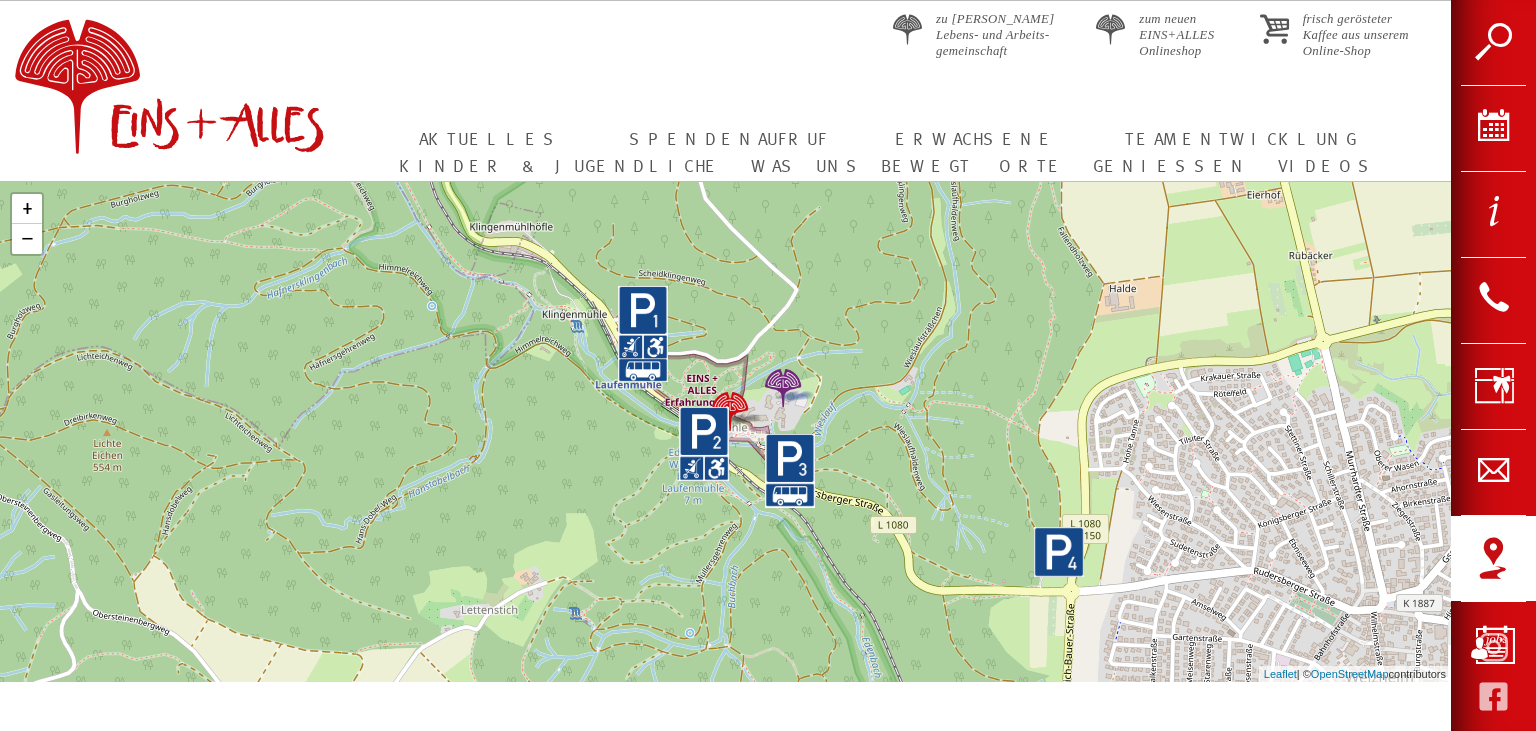 scroll, scrollTop: 0, scrollLeft: 0, axis: both 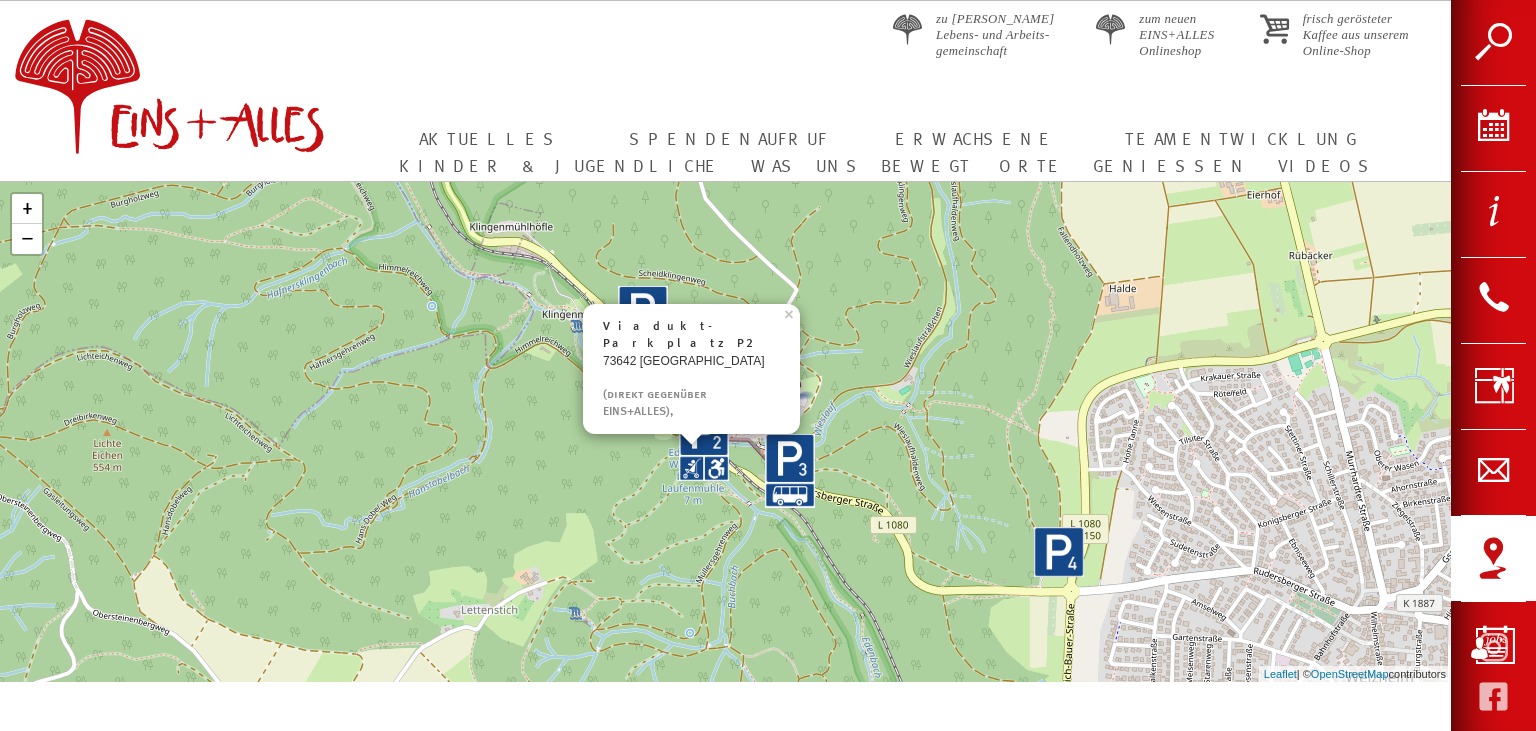 click 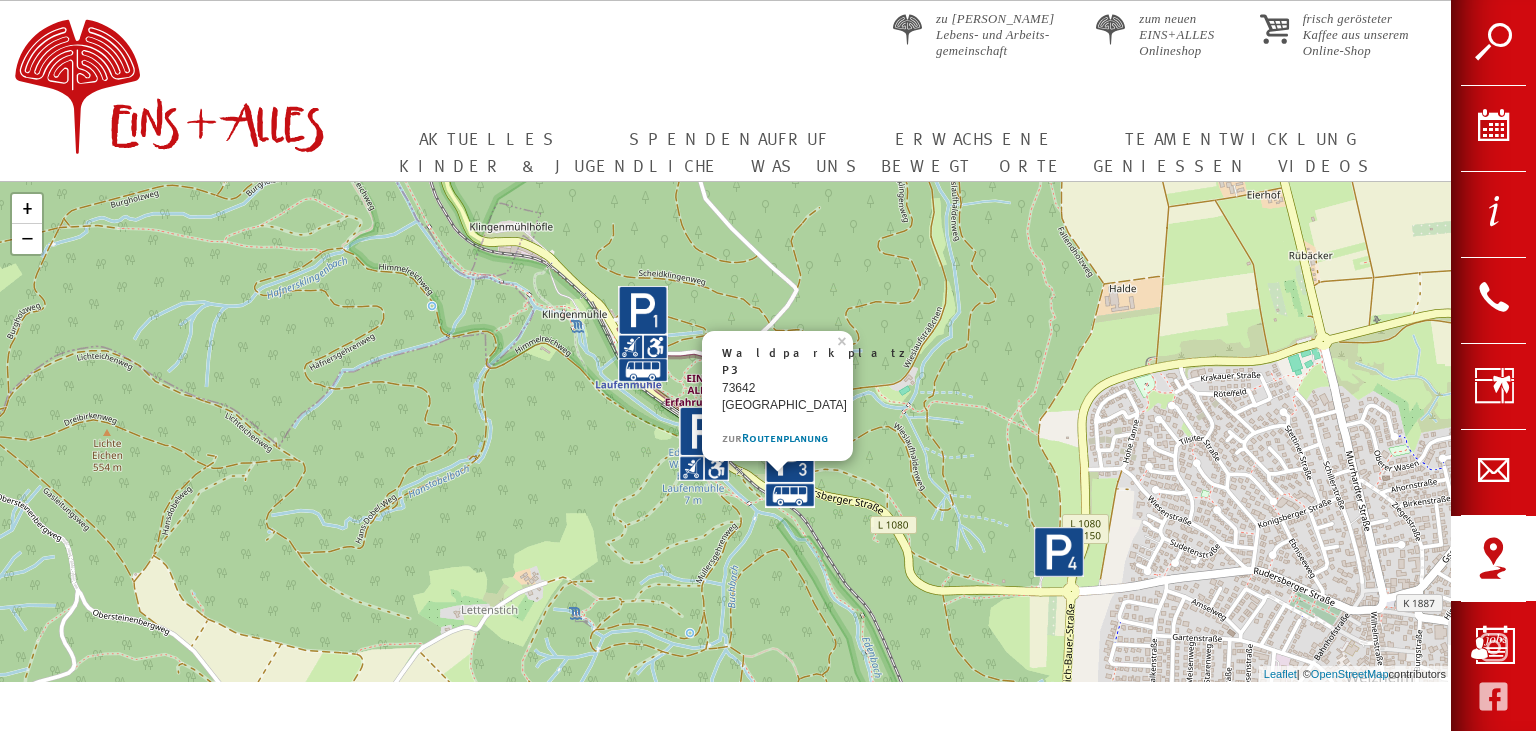 click on "Waldparkplatz P3
73642 [GEOGRAPHIC_DATA]
zur  Routenplanung
× + − Leaflet  | ©  OpenStreetMap  contributors" 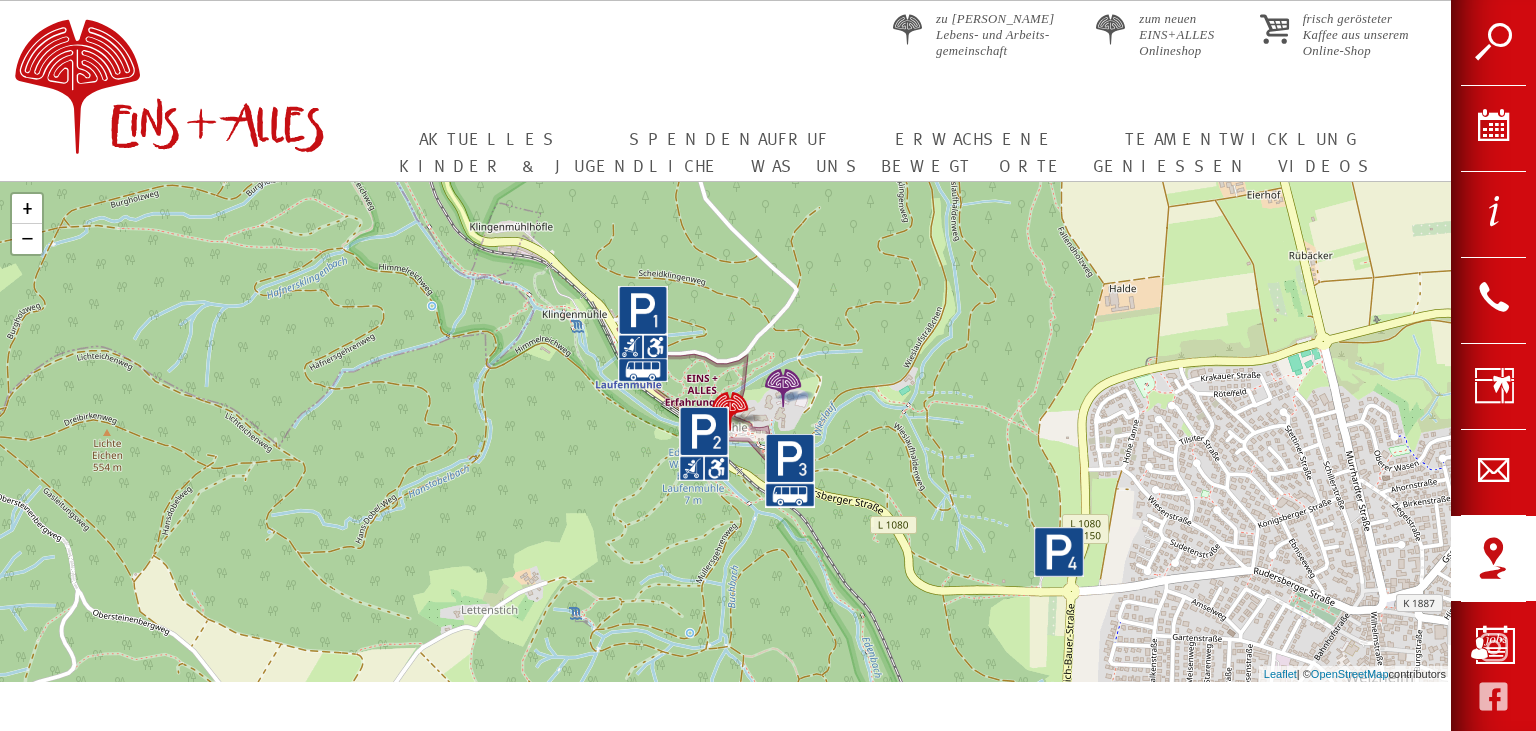 click 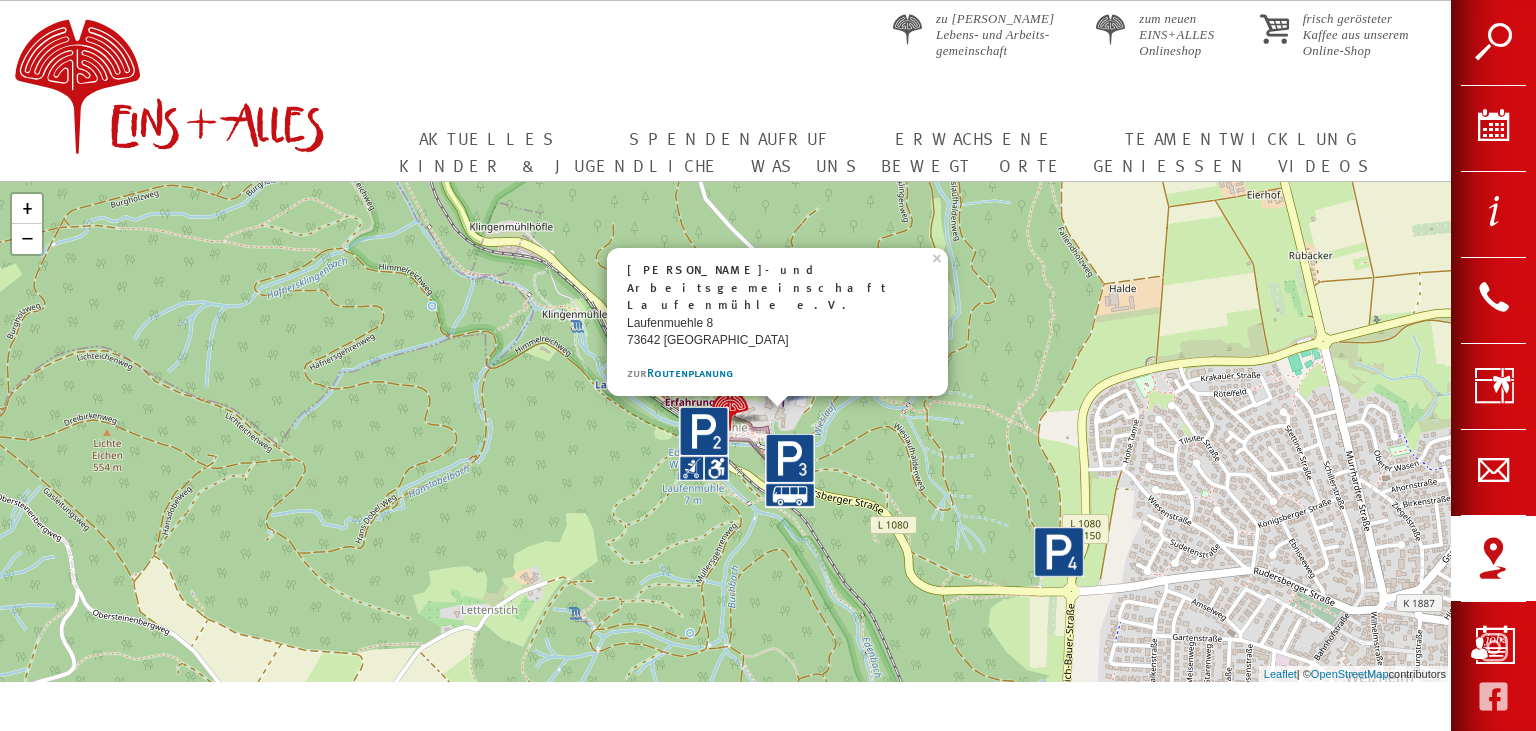 click 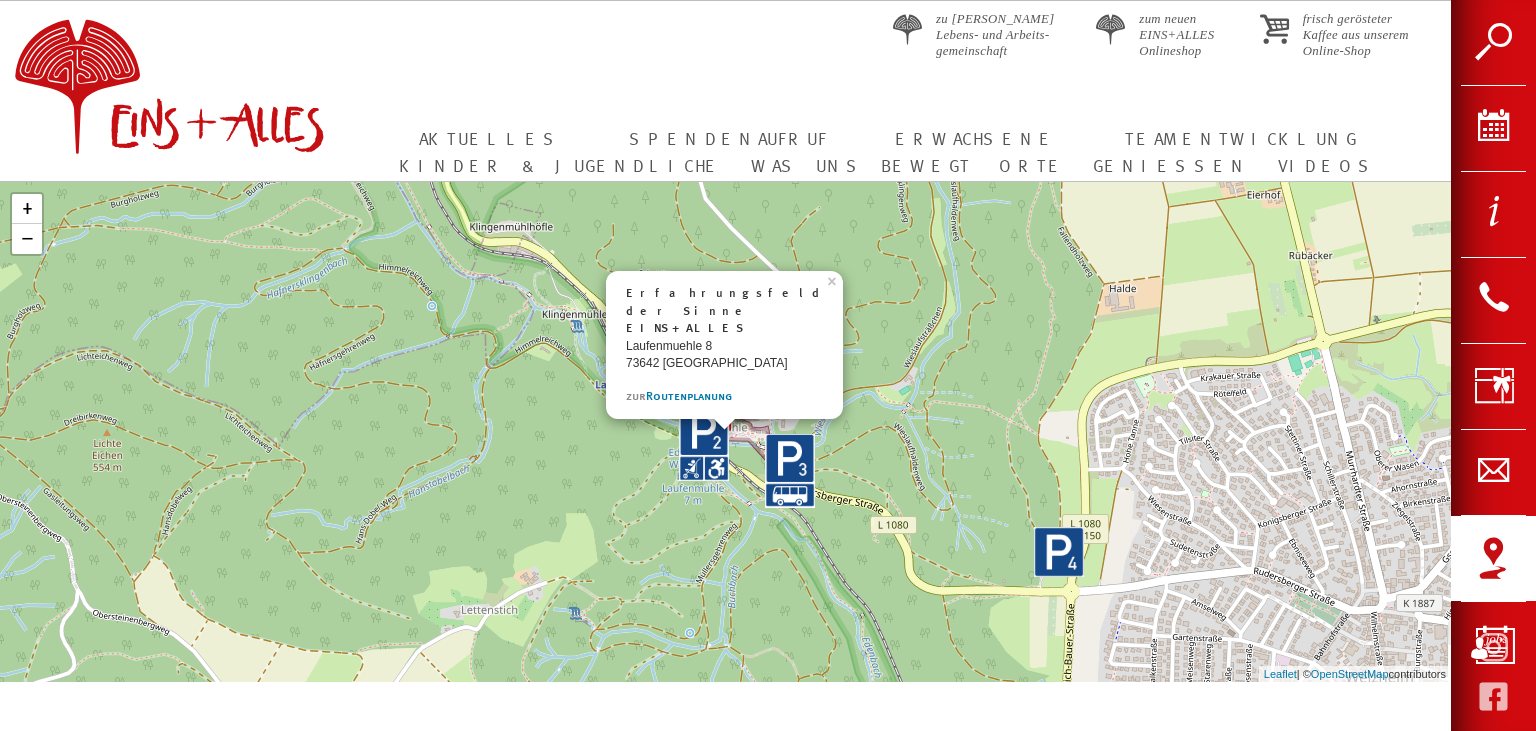 click on "Erfahrungsfeld der Sinne EINS+ALLES
Laufenmuehle 8
73642 [GEOGRAPHIC_DATA]
zur  Routenplanung
× + − Leaflet  | ©  OpenStreetMap  contributors" 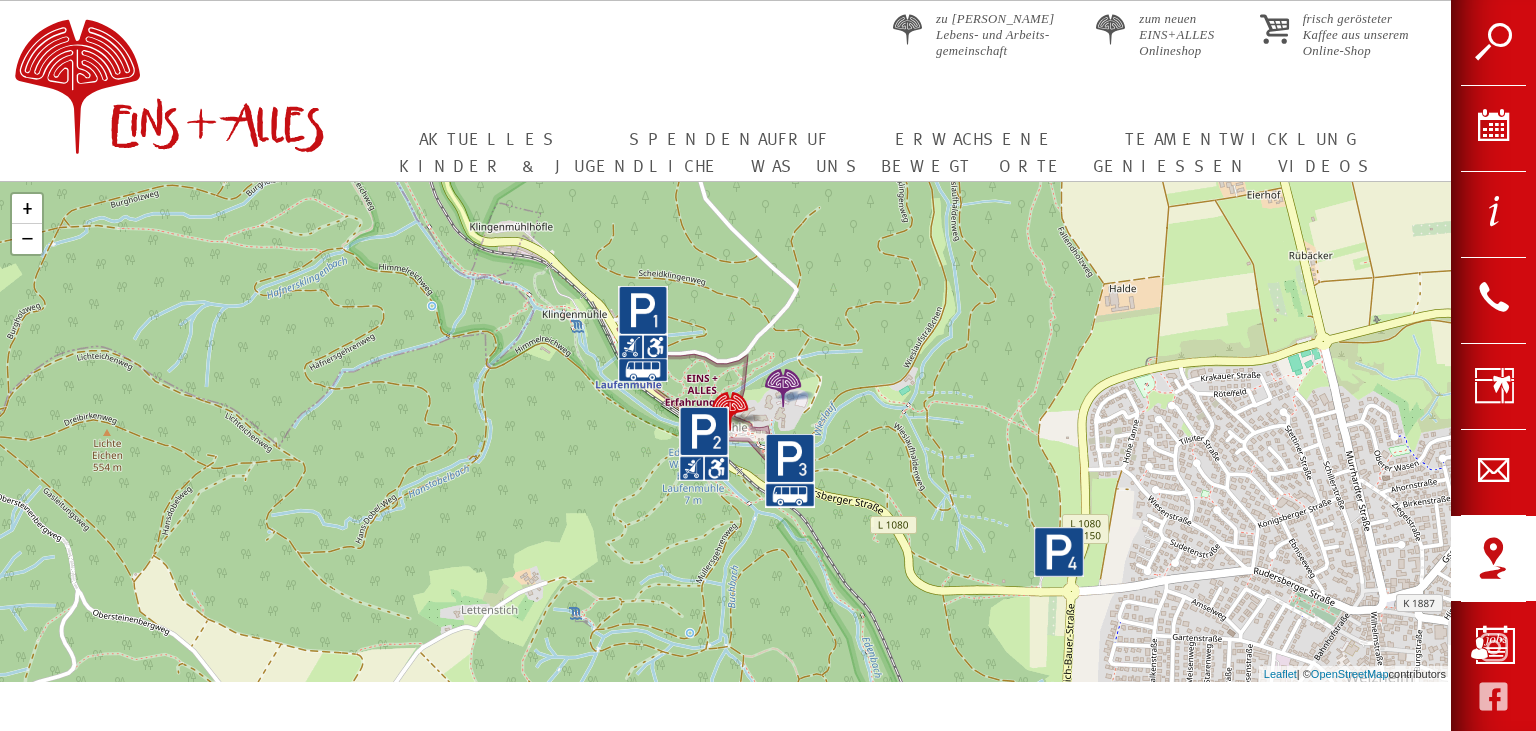 click 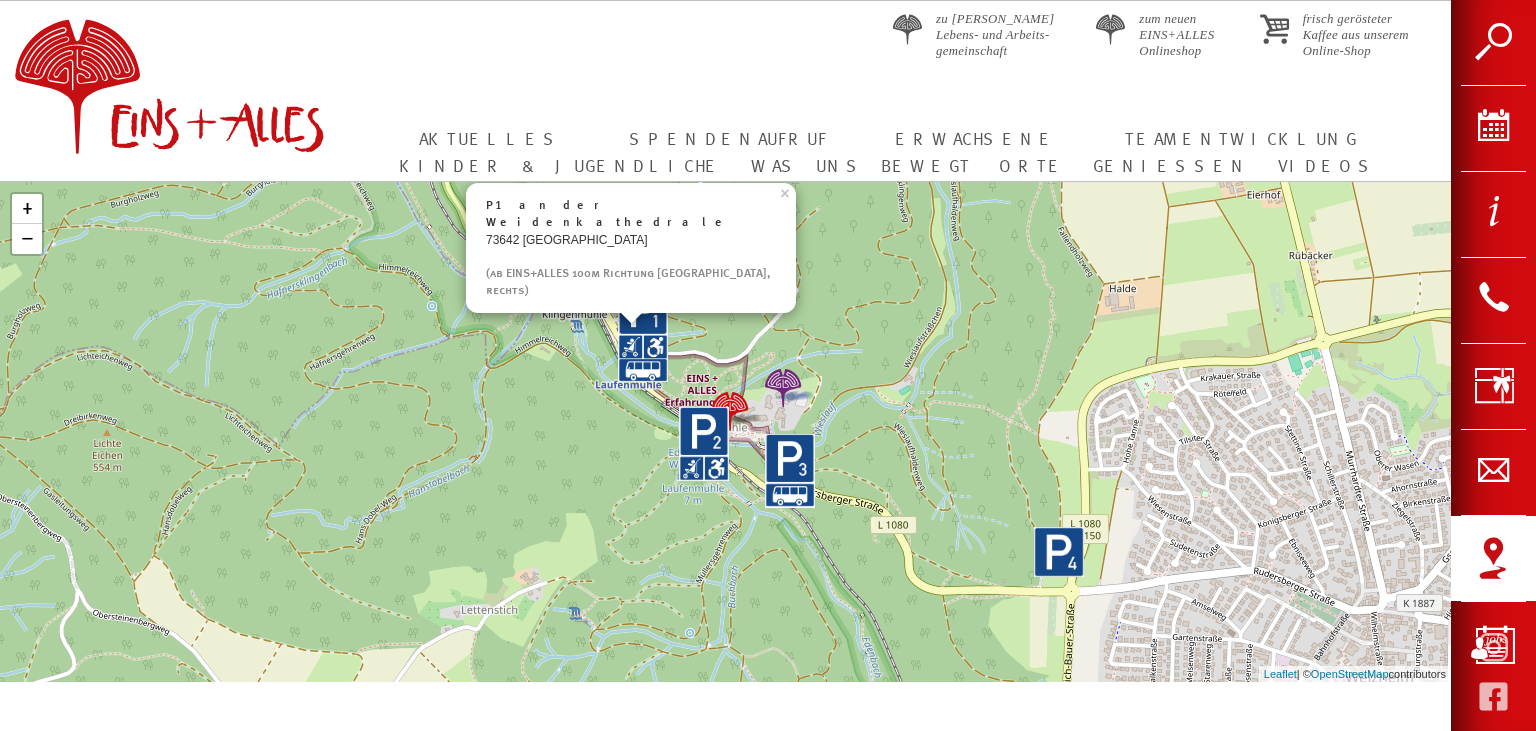 click on "P1 an der Weidenkathedrale
73642 [GEOGRAPHIC_DATA]
(ab EINS+ALLES 100m Richtung [GEOGRAPHIC_DATA], rechts)
× + − Leaflet  | ©  OpenStreetMap  contributors" 